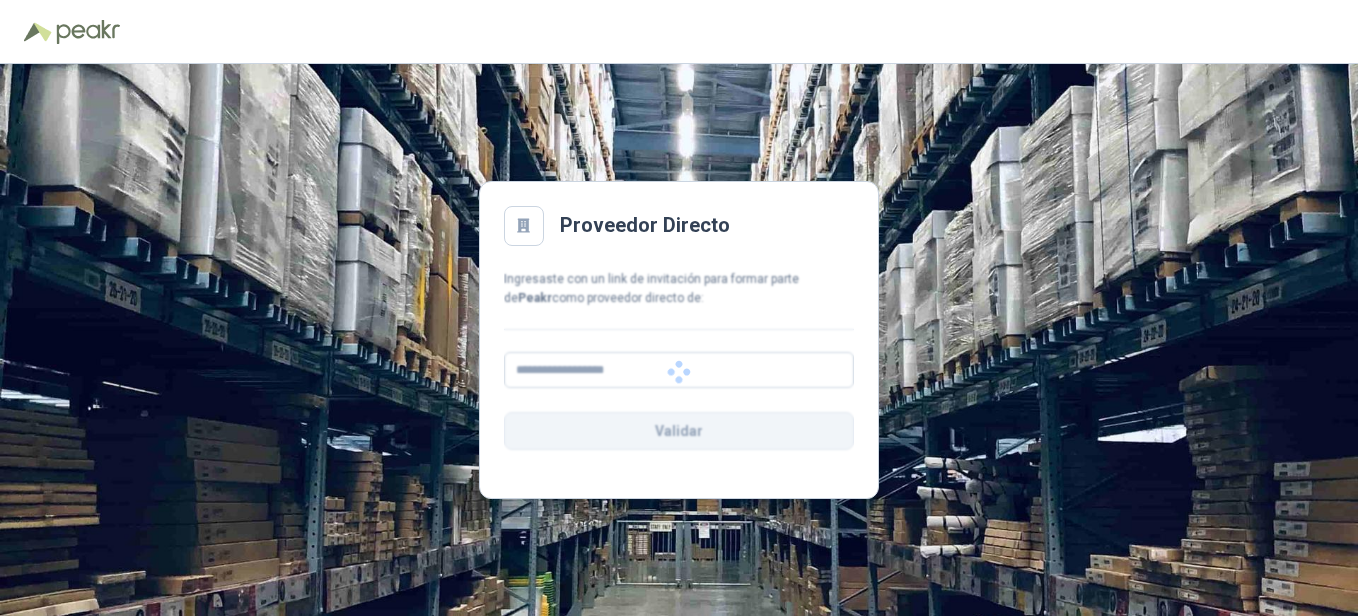 scroll, scrollTop: 0, scrollLeft: 0, axis: both 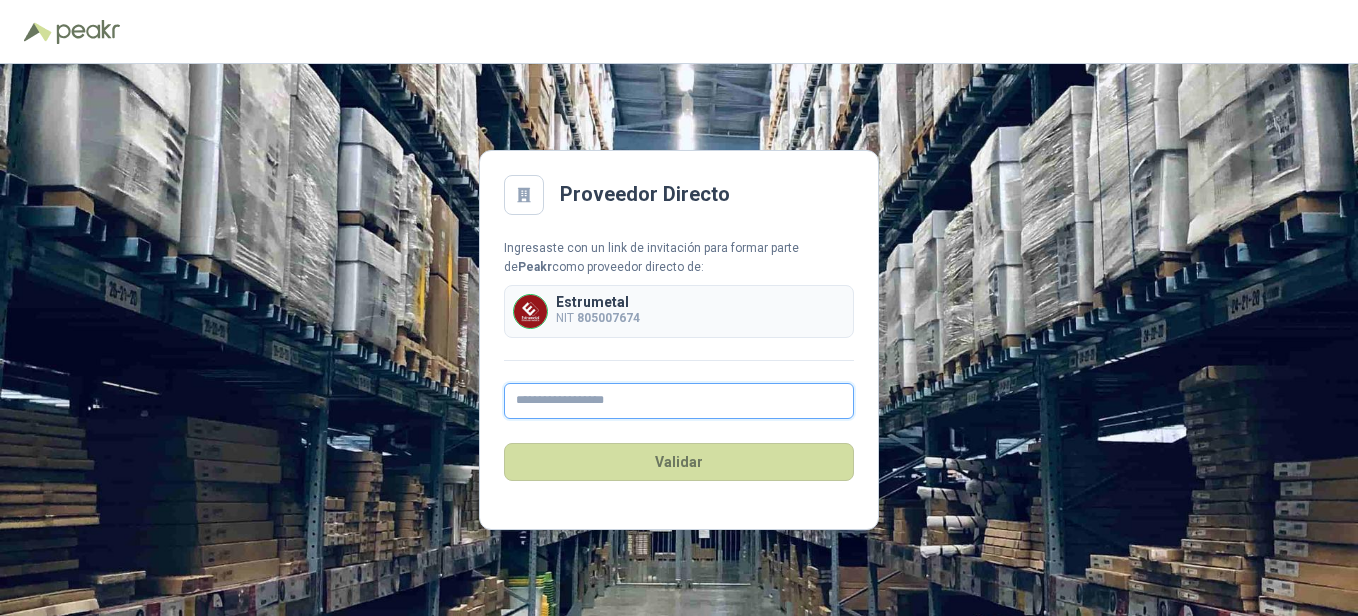 click at bounding box center [679, 401] 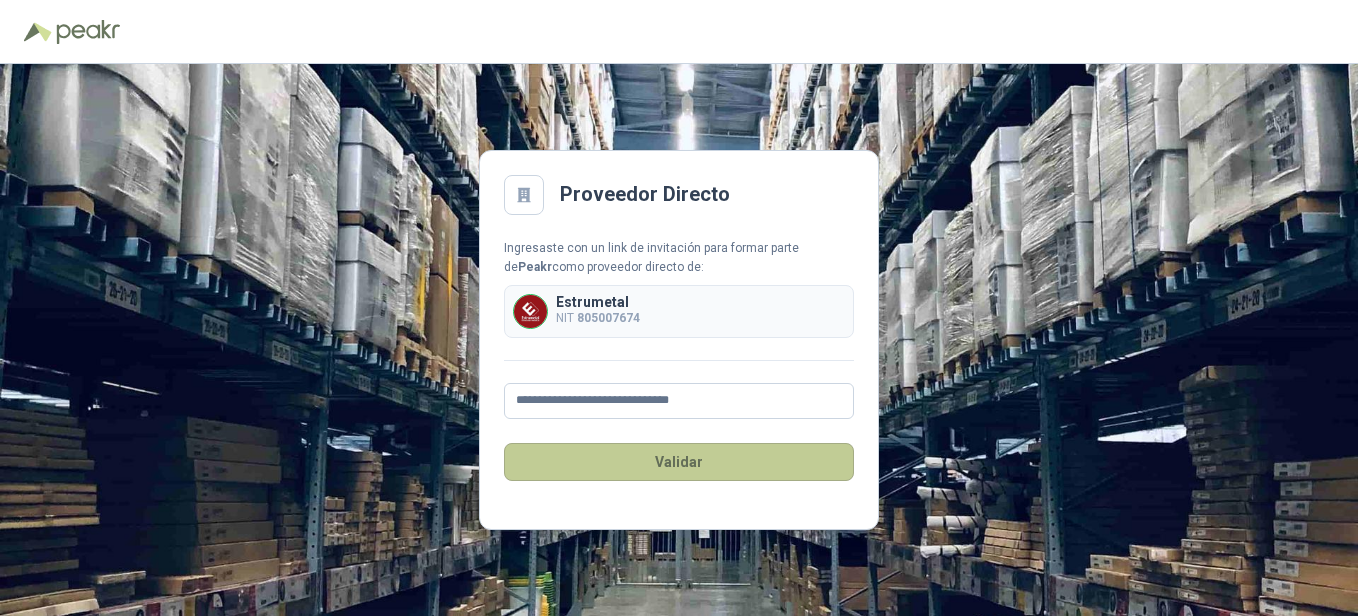 click on "Validar" at bounding box center [679, 462] 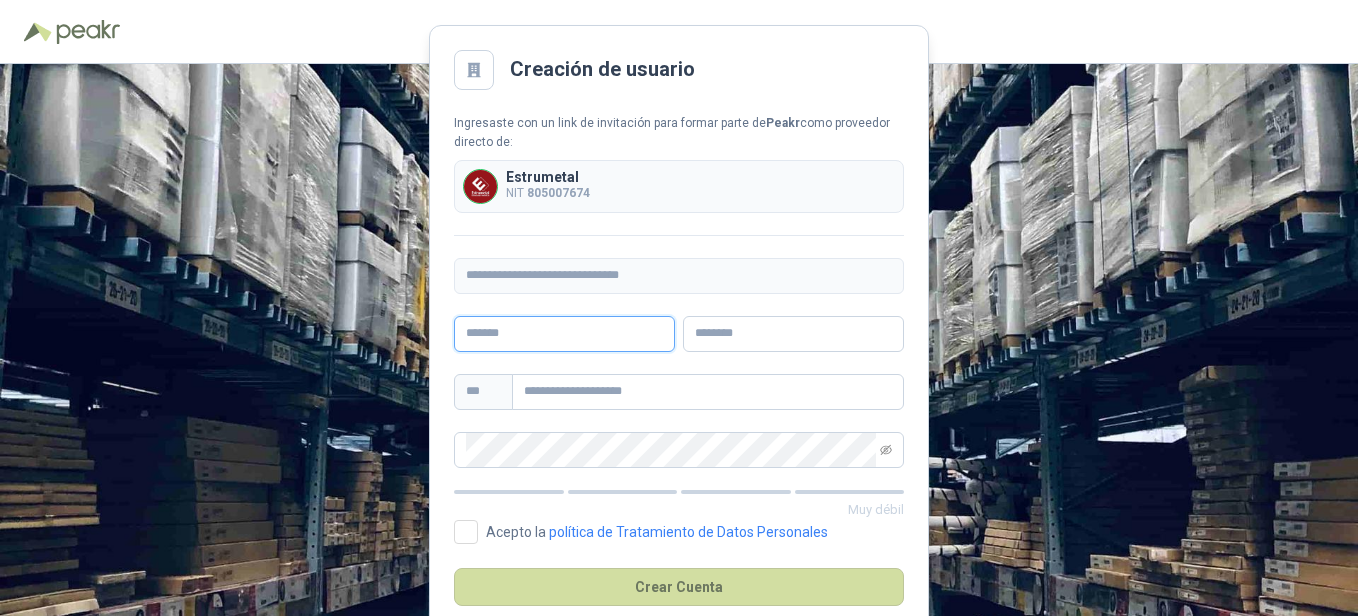 click at bounding box center [564, 334] 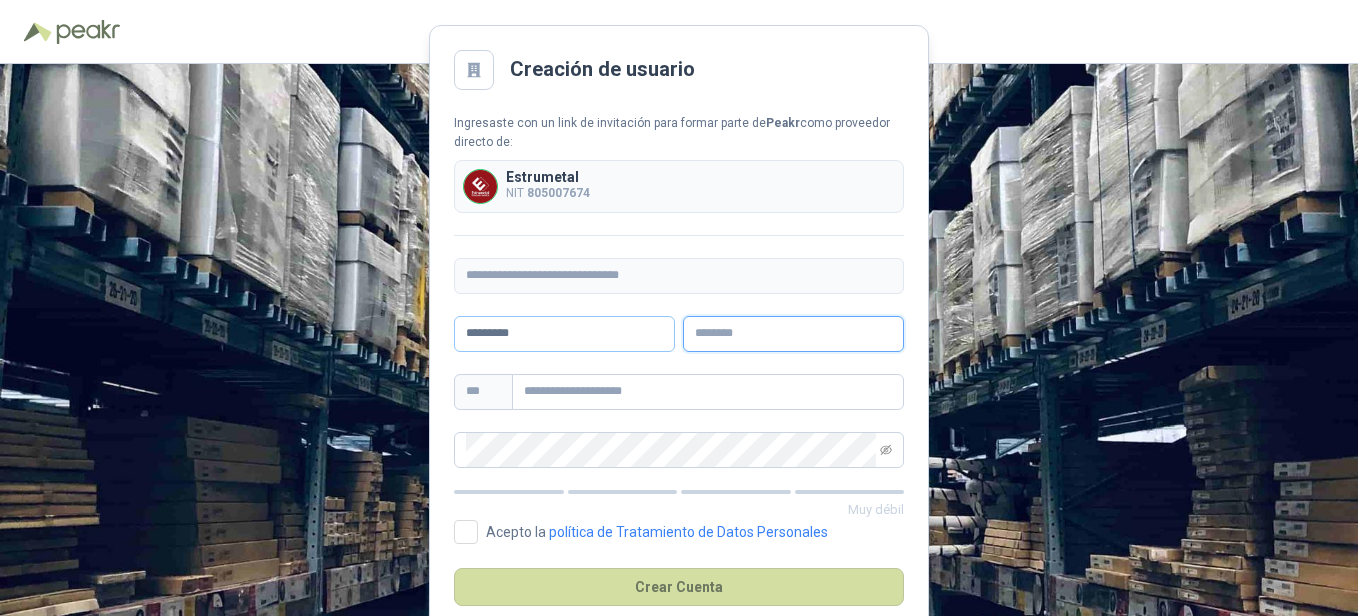type on "**********" 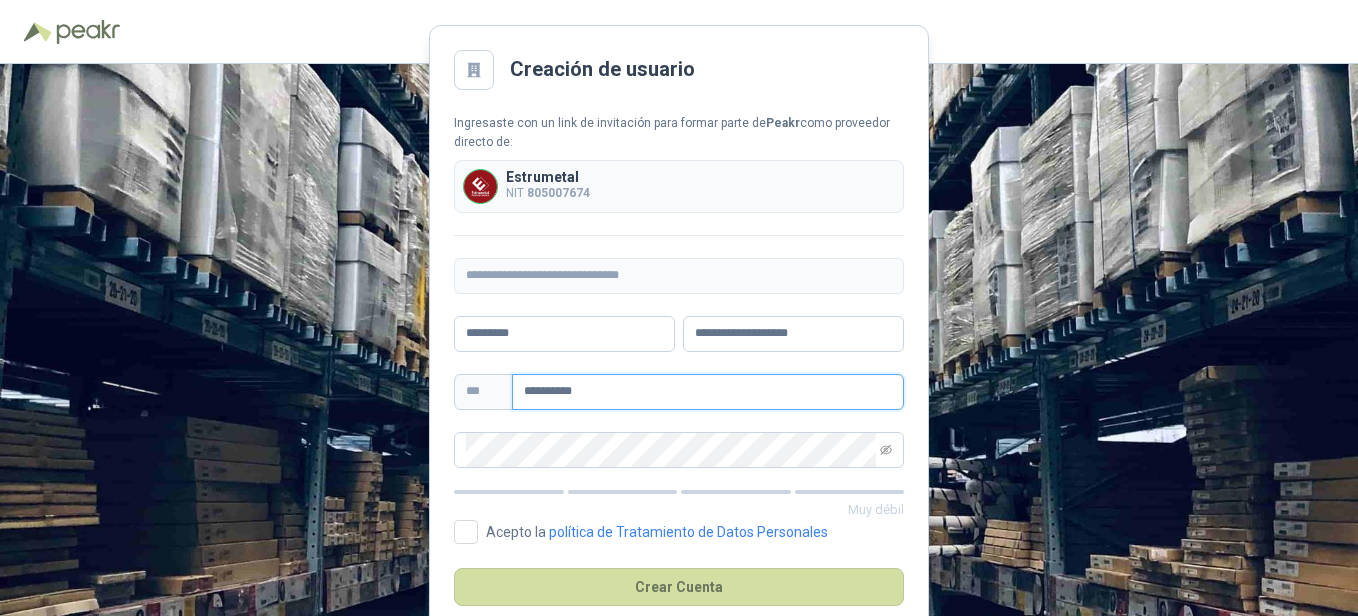 drag, startPoint x: 597, startPoint y: 394, endPoint x: 520, endPoint y: 394, distance: 77 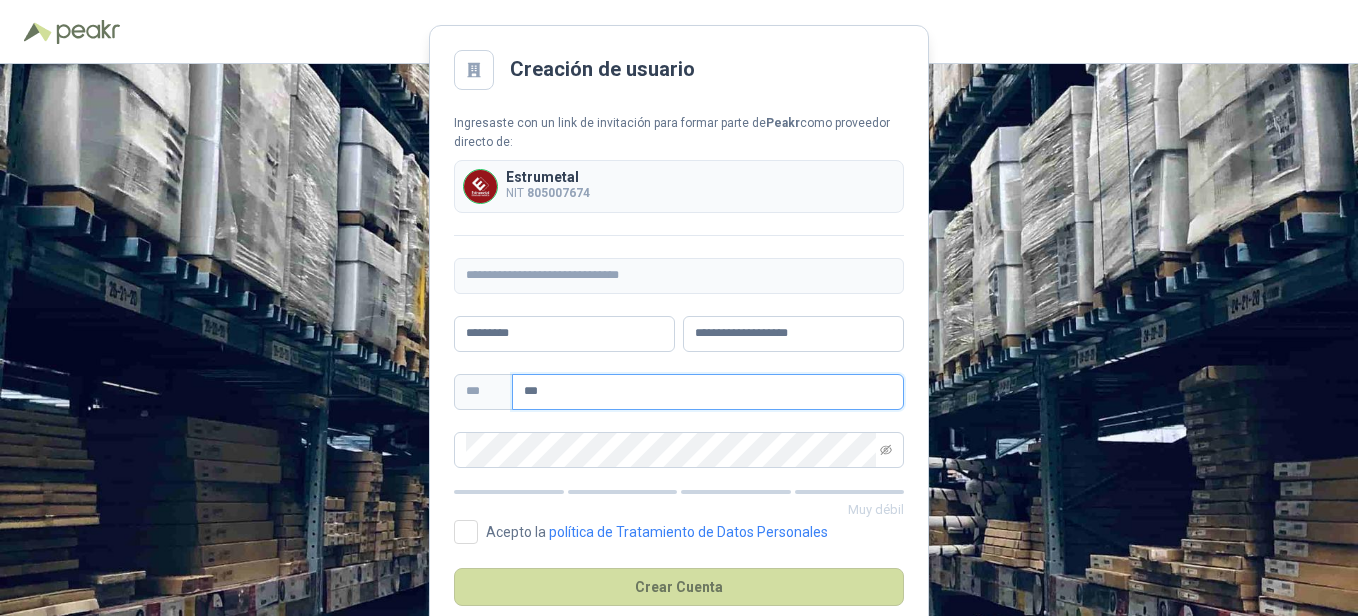 type on "**********" 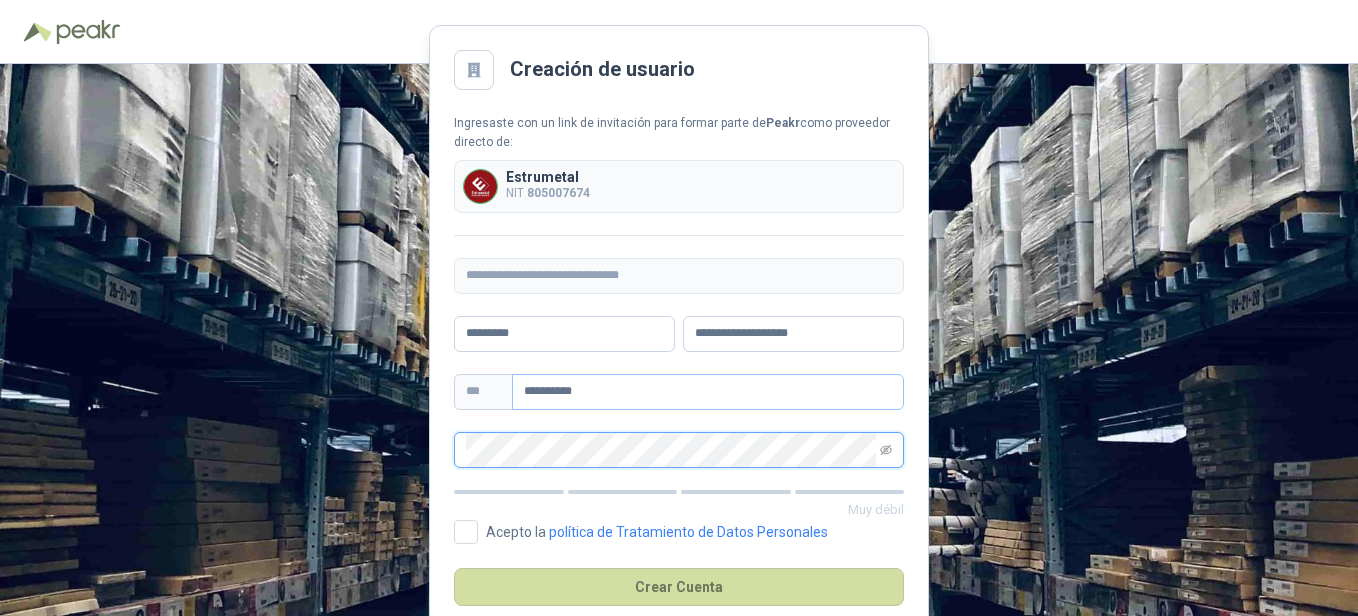 scroll, scrollTop: 40, scrollLeft: 0, axis: vertical 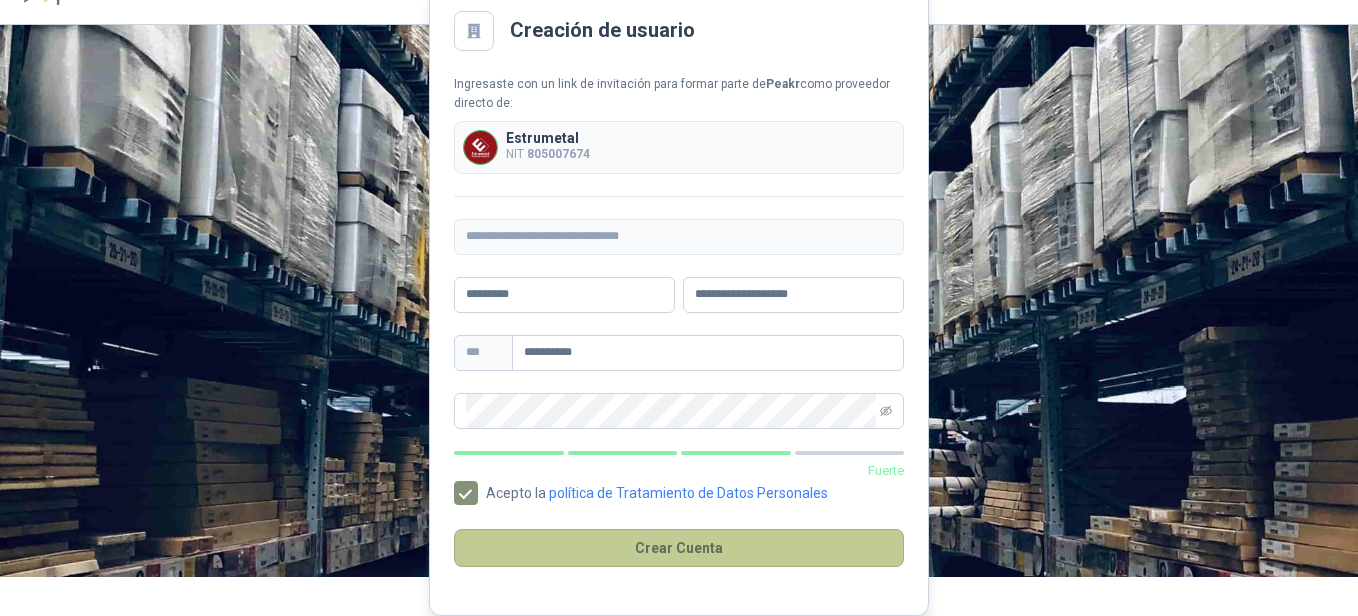 click on "Crear Cuenta" at bounding box center [679, 548] 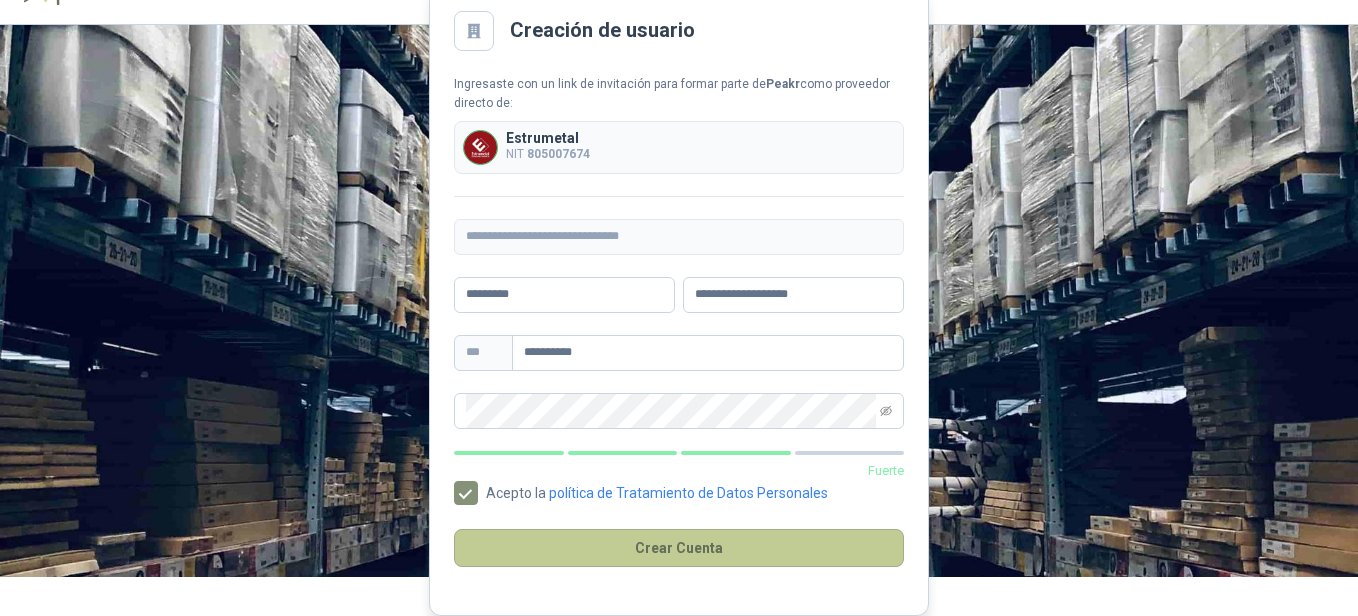 scroll, scrollTop: 0, scrollLeft: 0, axis: both 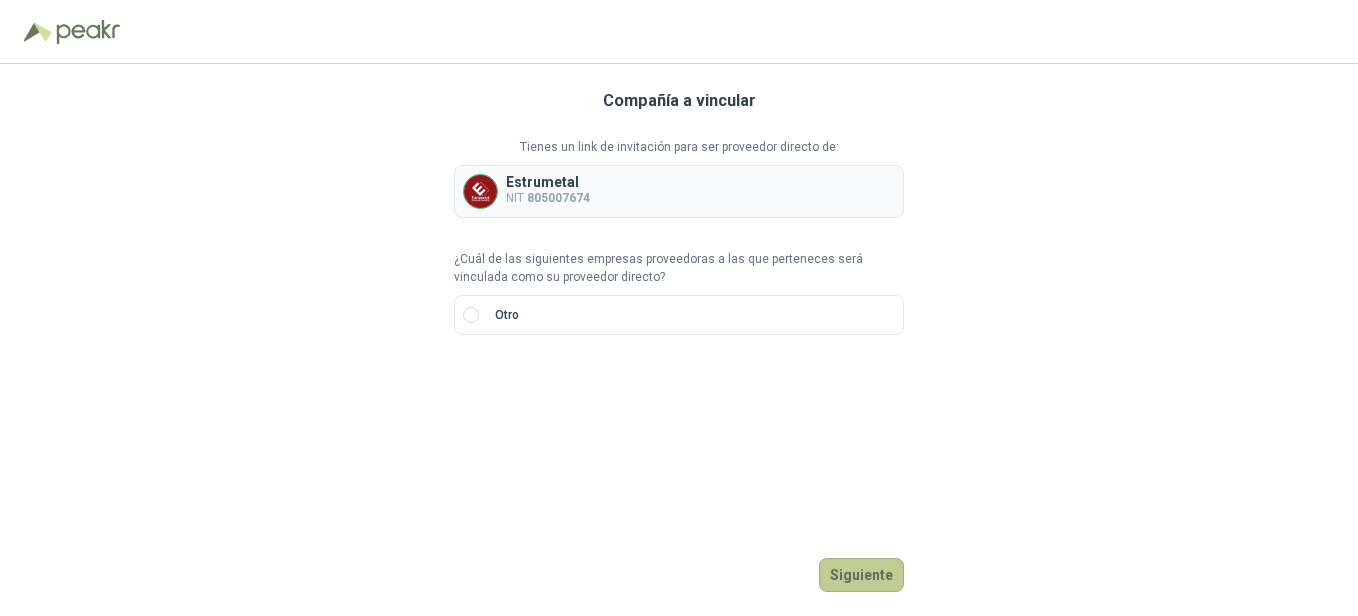 click on "Siguiente" at bounding box center (861, 575) 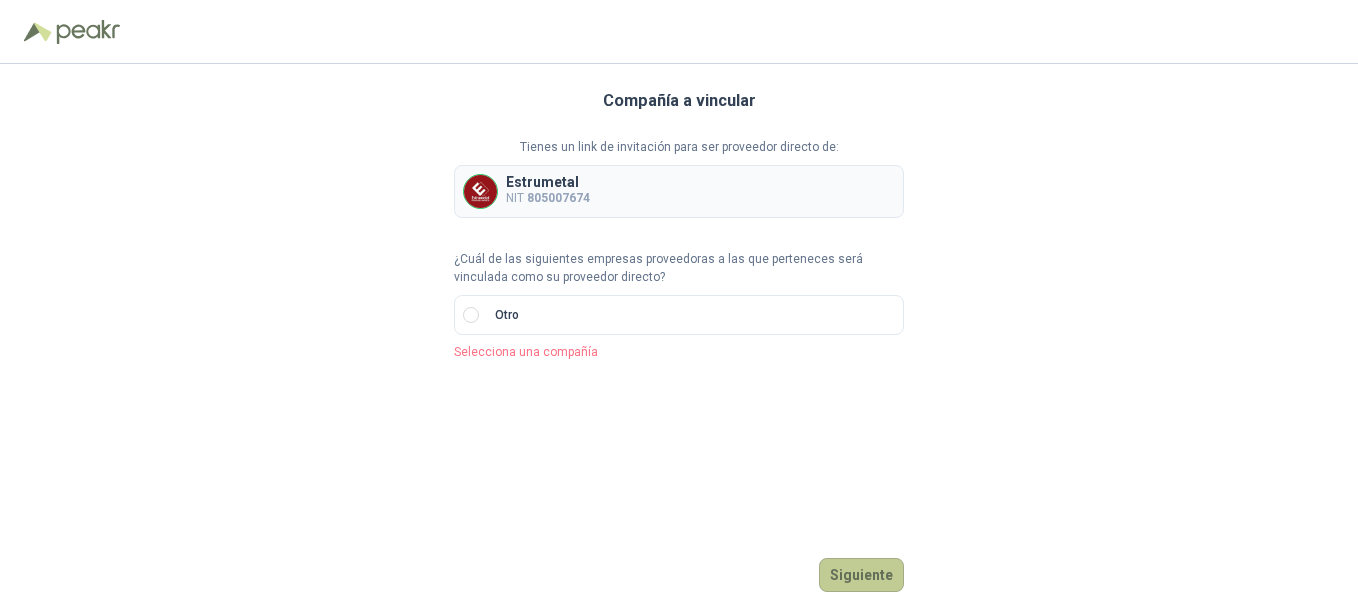 click on "Siguiente" at bounding box center (861, 575) 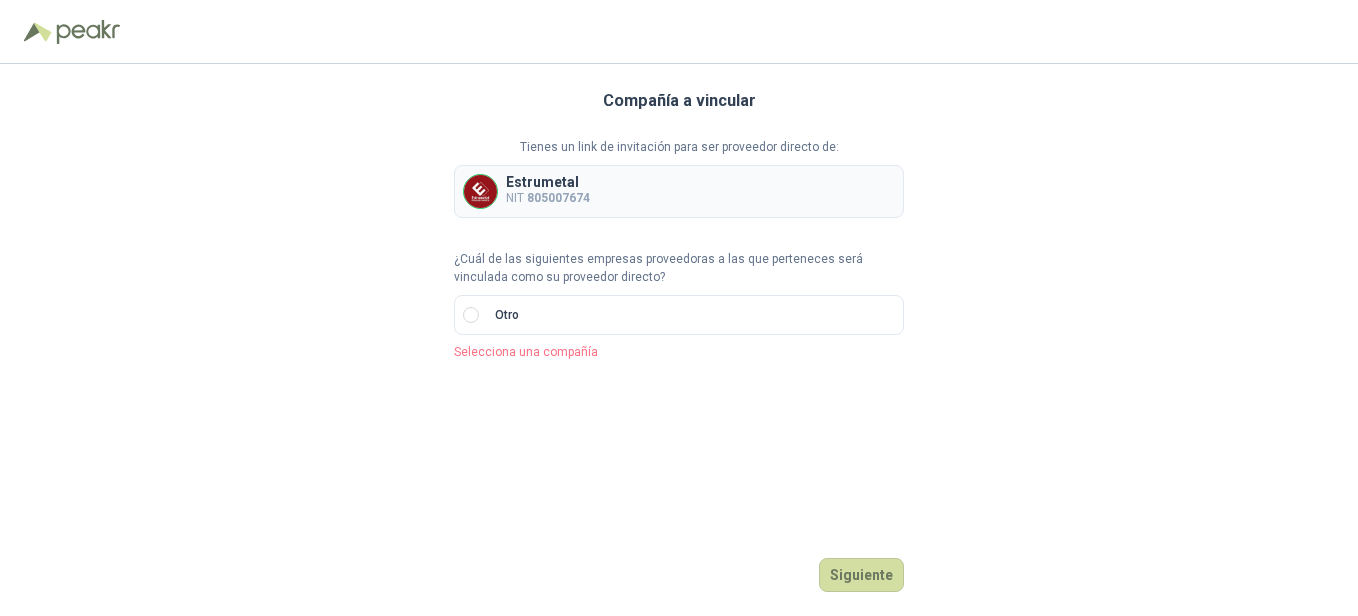 click on "805007674" at bounding box center (558, 198) 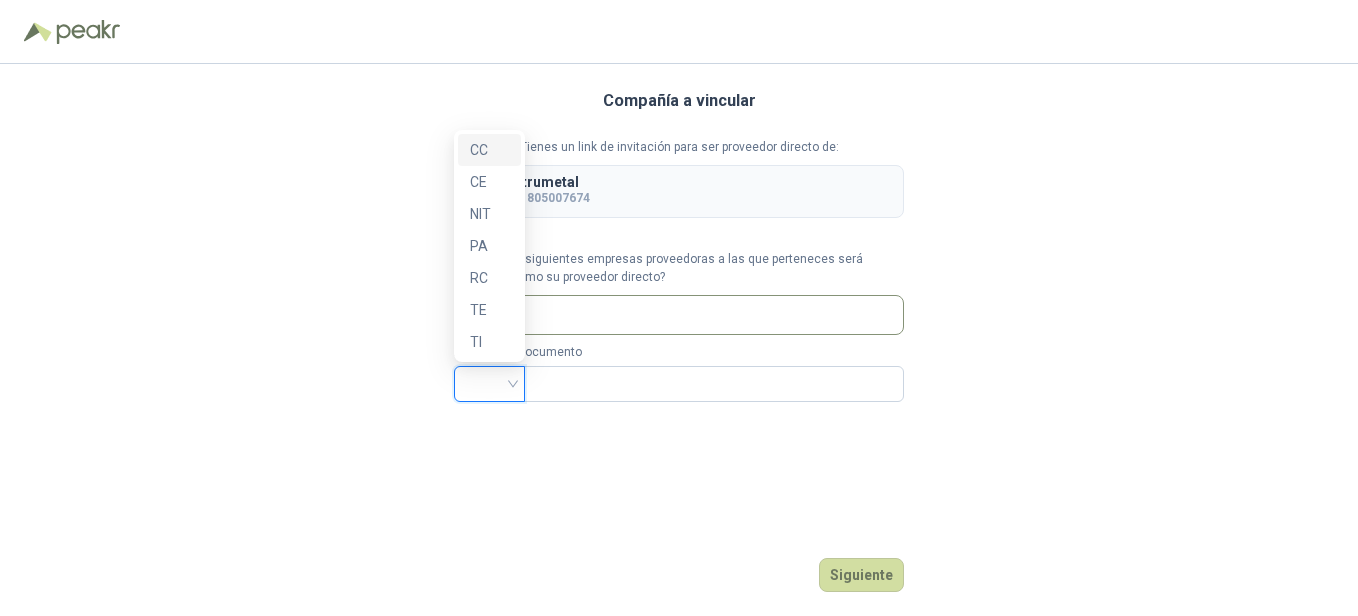 click at bounding box center [489, 382] 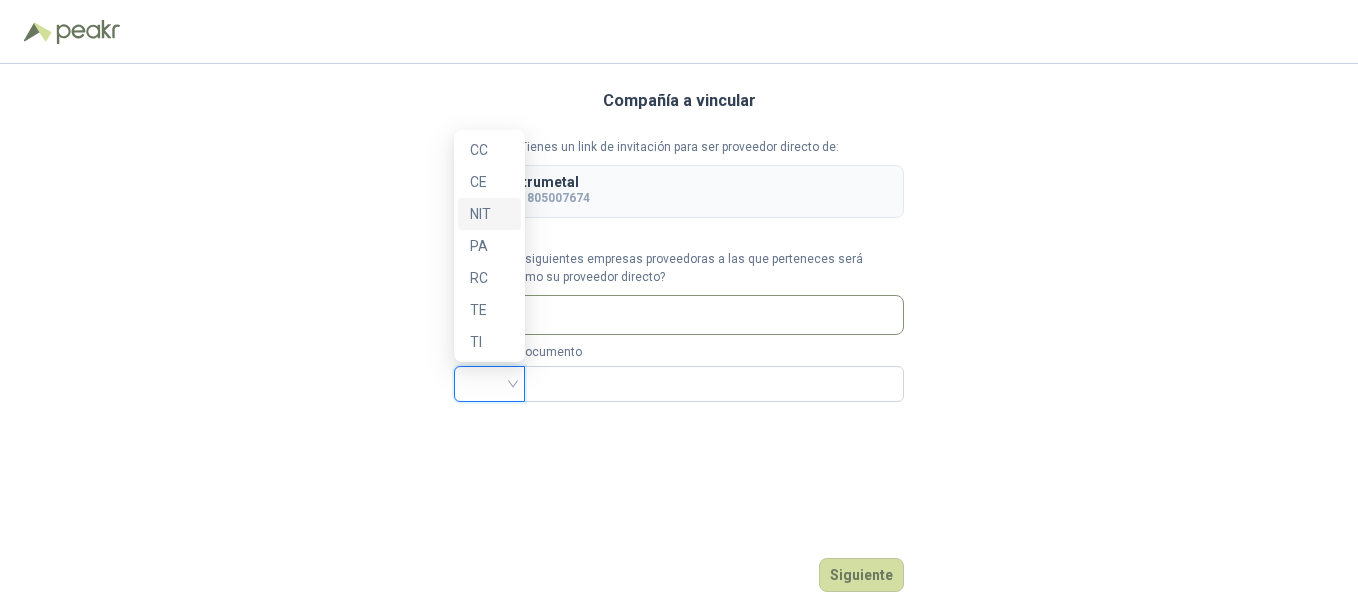 click on "NIT" at bounding box center [489, 214] 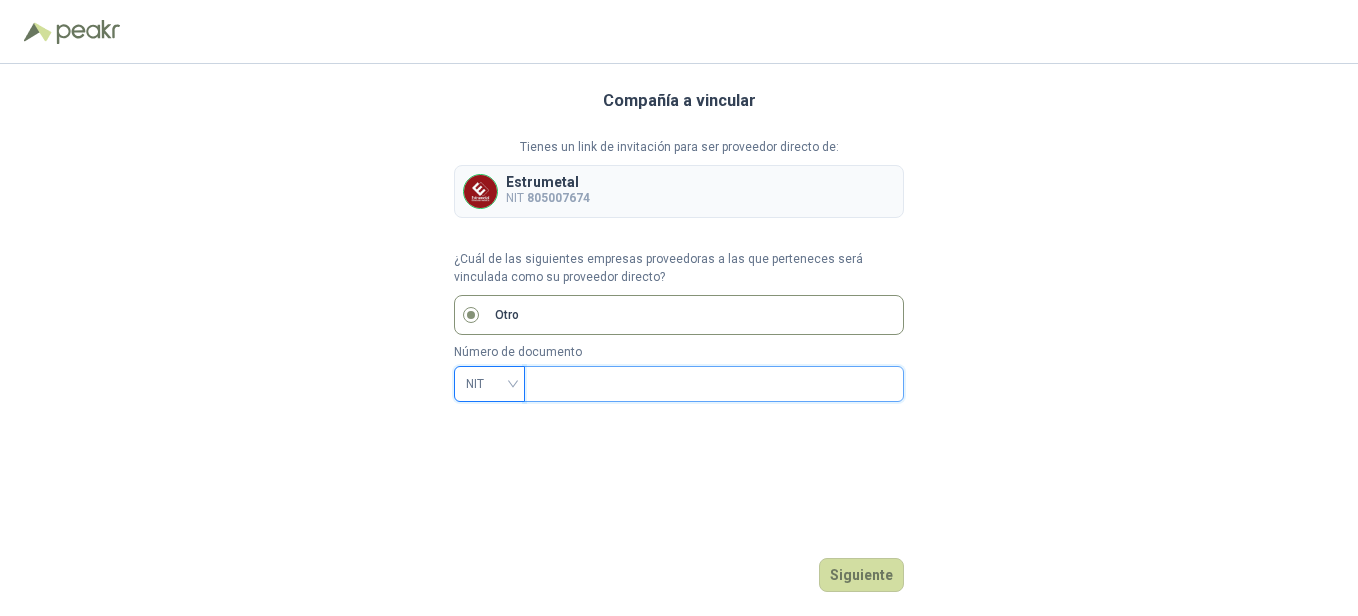 click at bounding box center [712, 384] 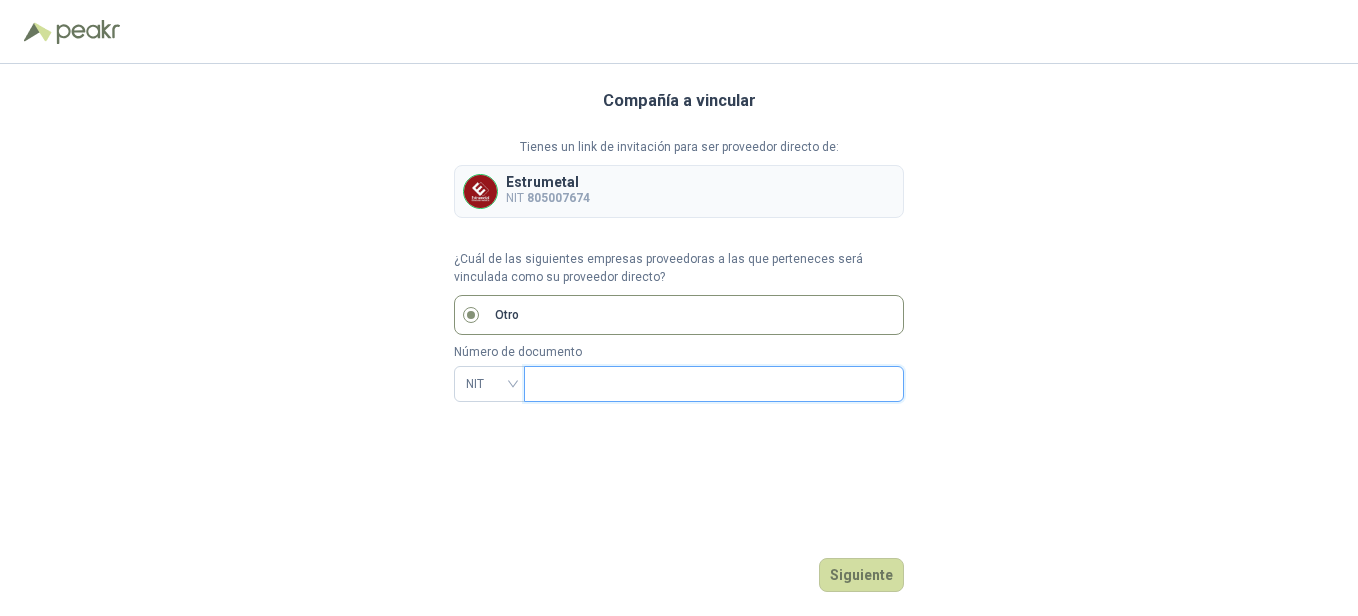 click at bounding box center [712, 384] 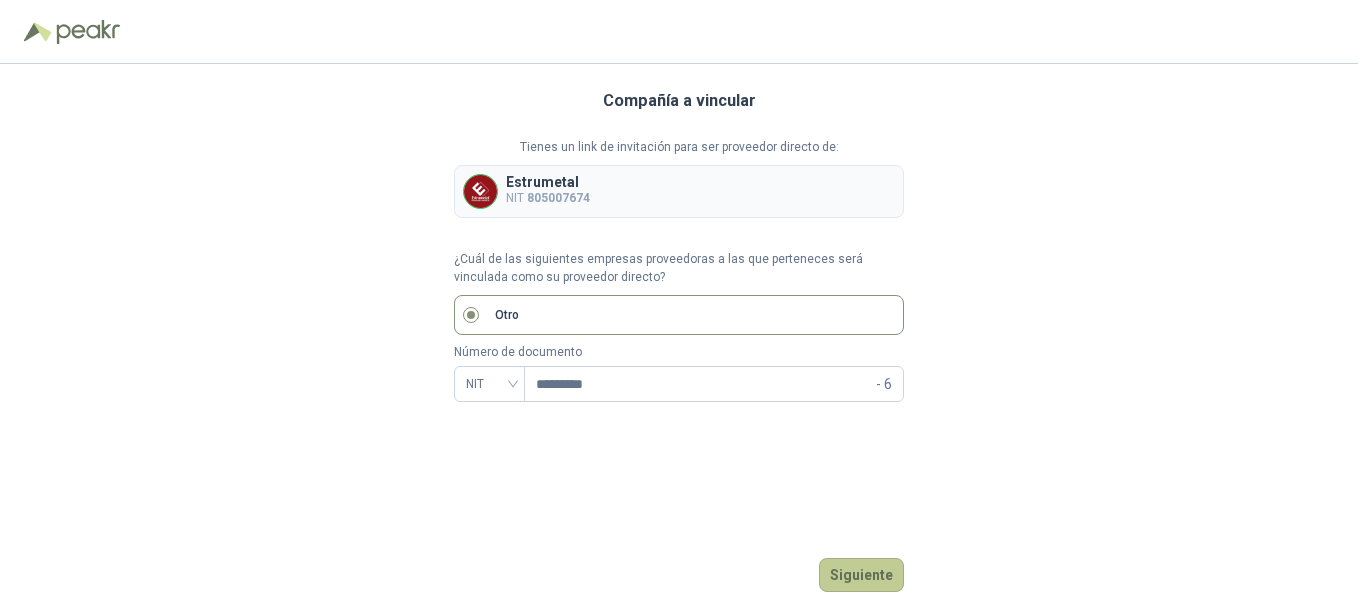 click on "Siguiente" at bounding box center (861, 575) 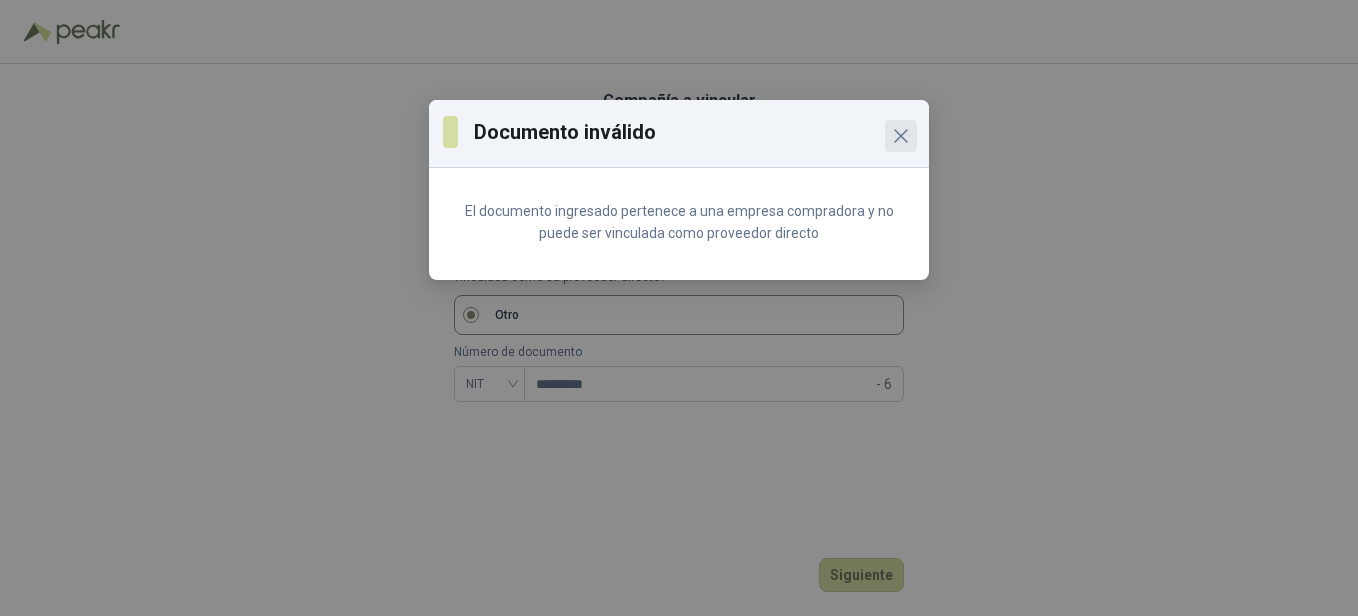 click at bounding box center [901, 136] 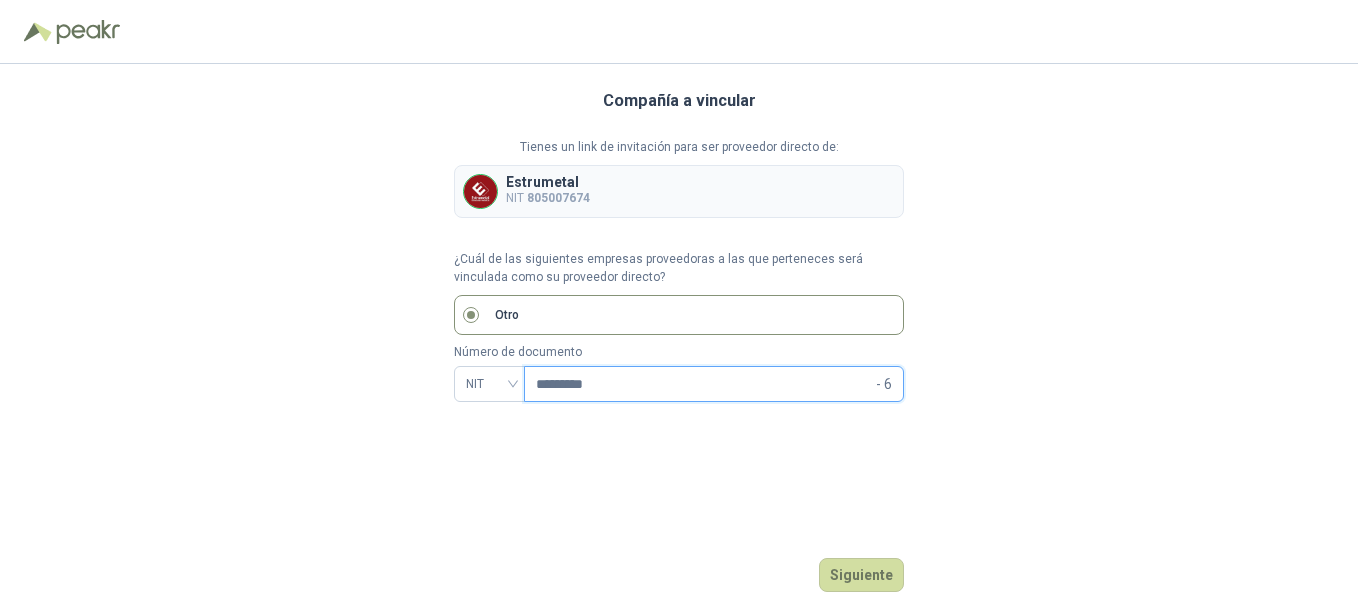 drag, startPoint x: 660, startPoint y: 390, endPoint x: 533, endPoint y: 377, distance: 127.66362 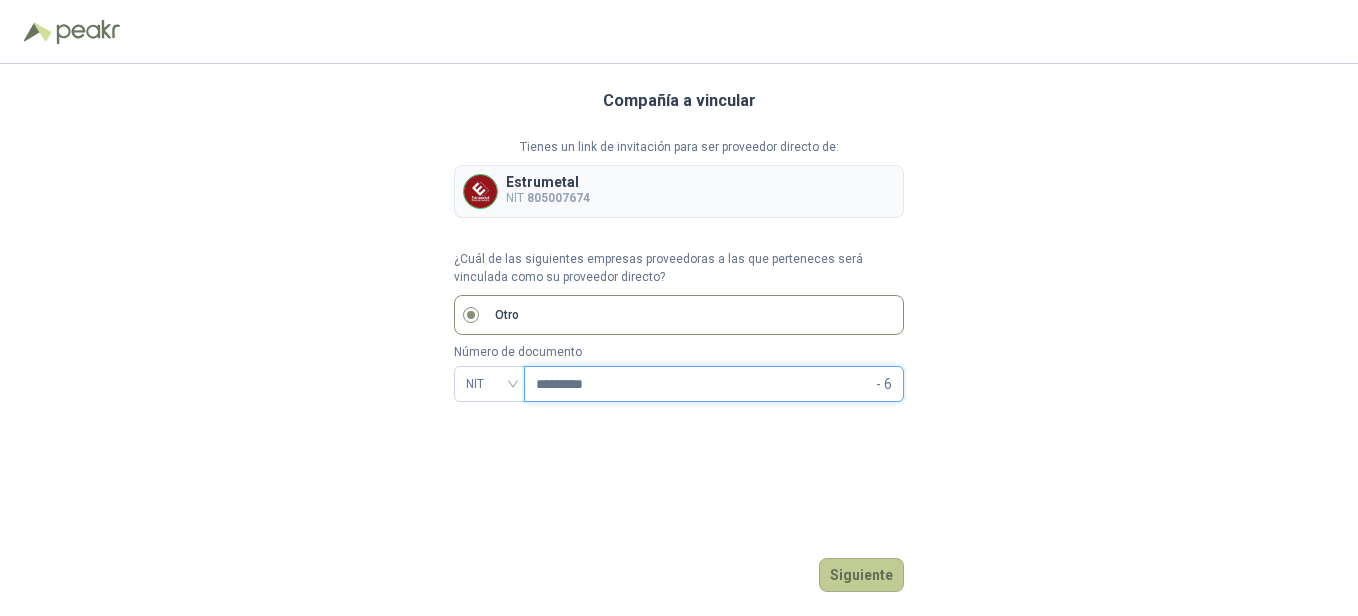 type on "*********" 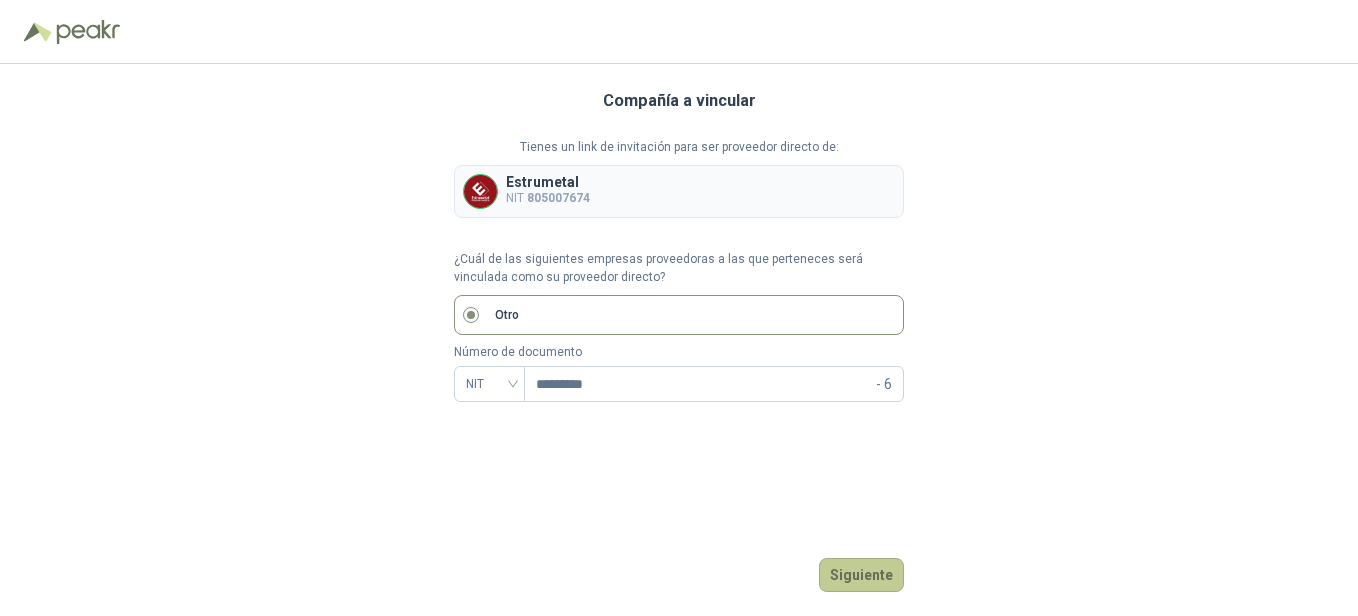 click on "Siguiente" at bounding box center [861, 575] 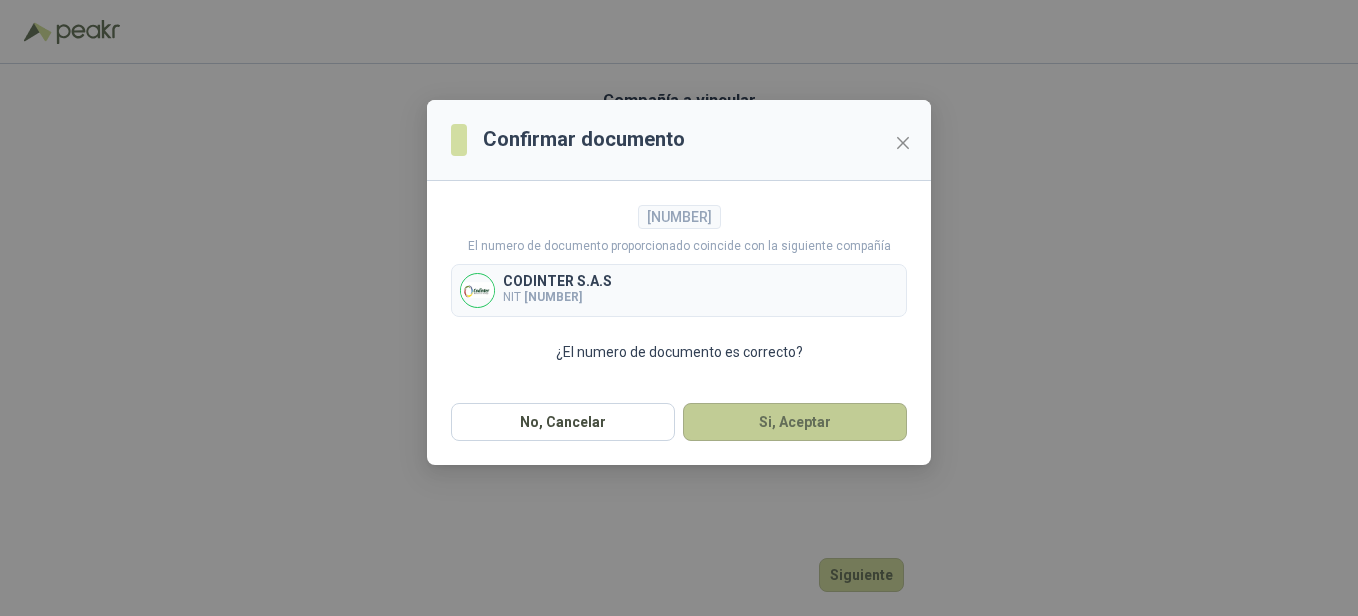 click on "Si, Aceptar" at bounding box center [795, 422] 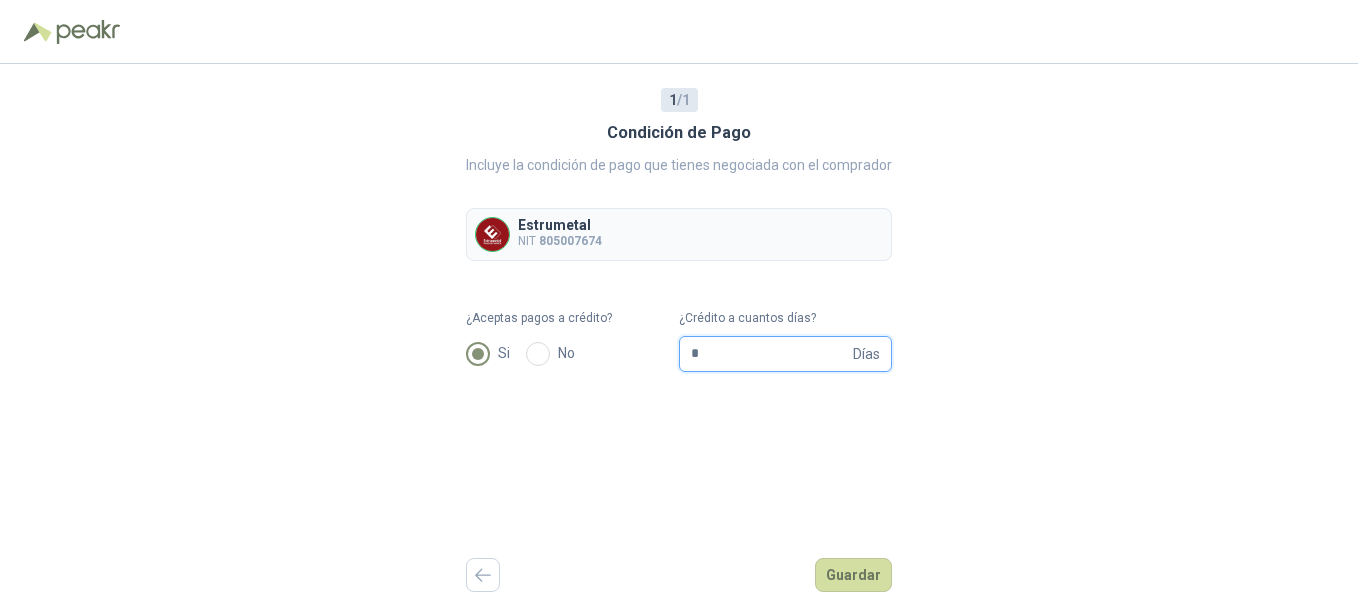 click on "*" at bounding box center (770, 354) 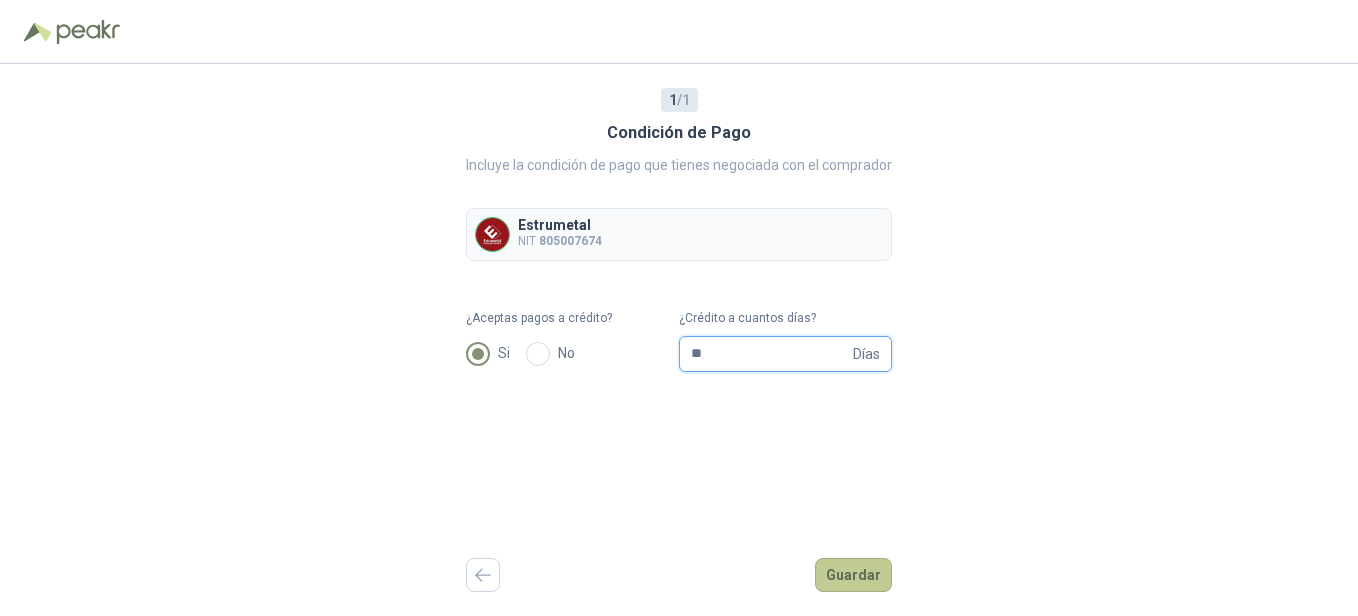 type on "**" 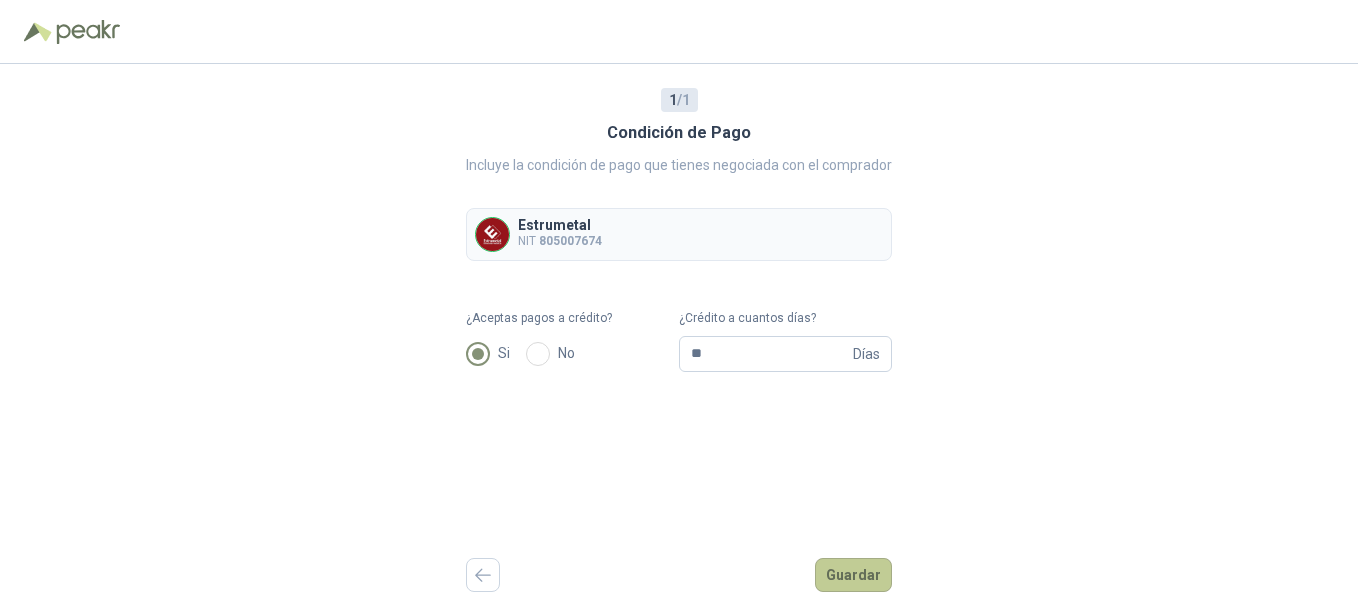 click on "Guardar" at bounding box center (853, 575) 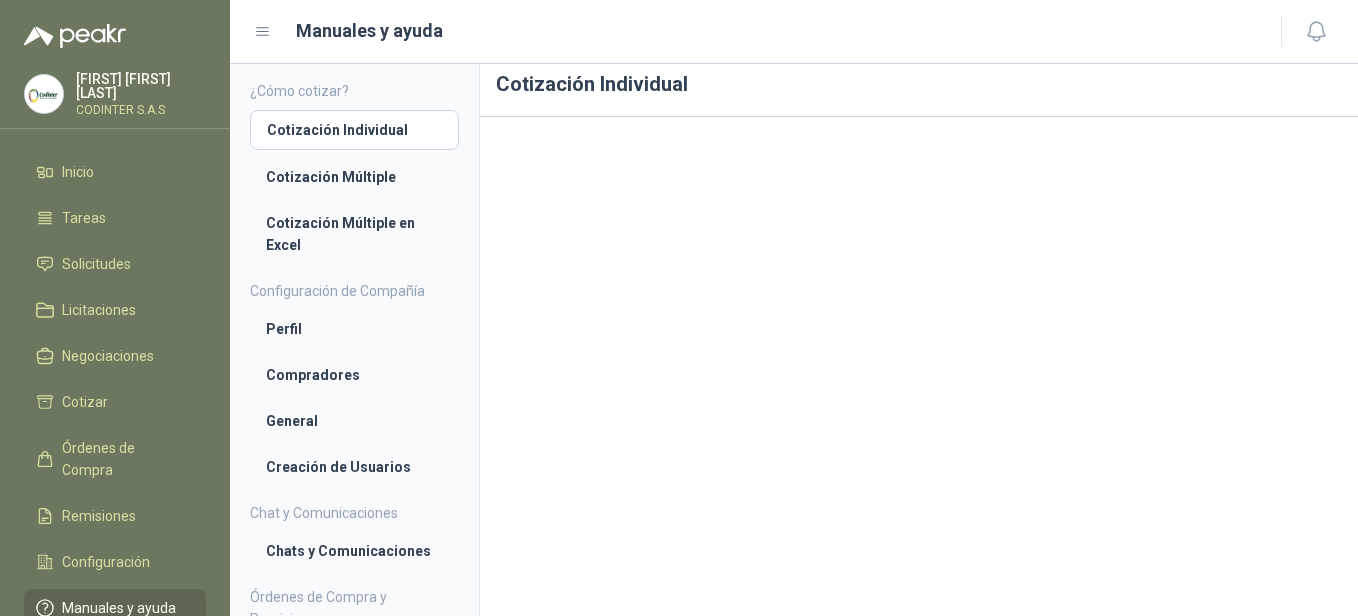 scroll, scrollTop: 17, scrollLeft: 0, axis: vertical 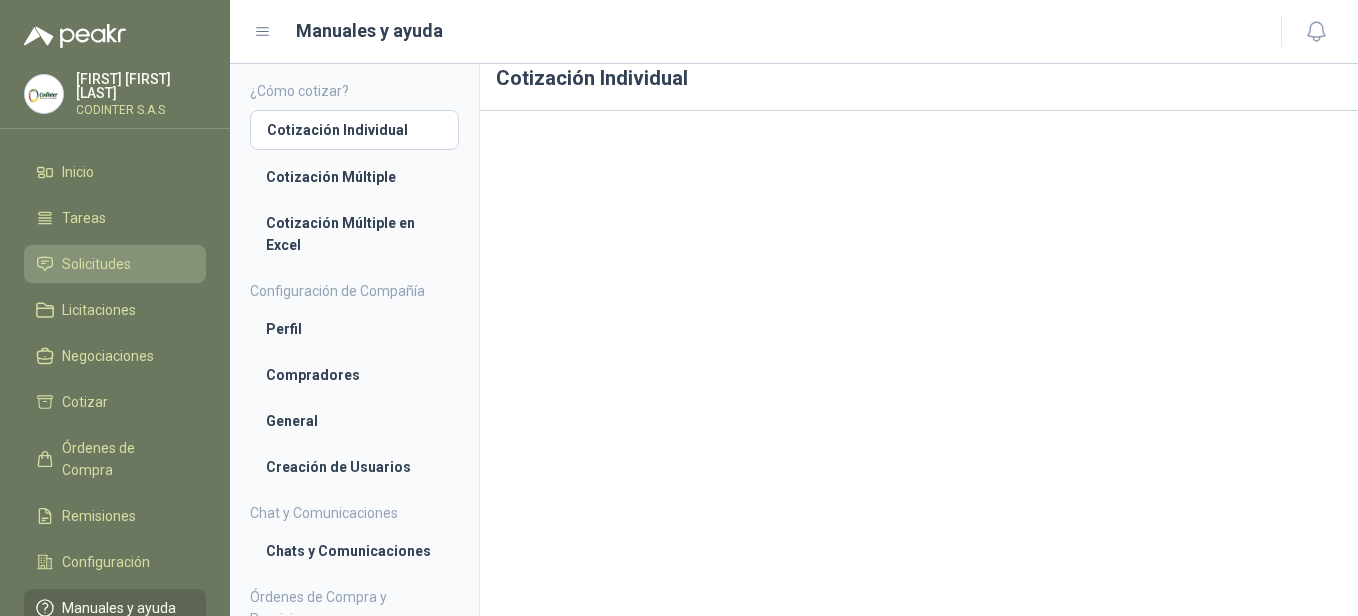 click on "Solicitudes" at bounding box center [96, 264] 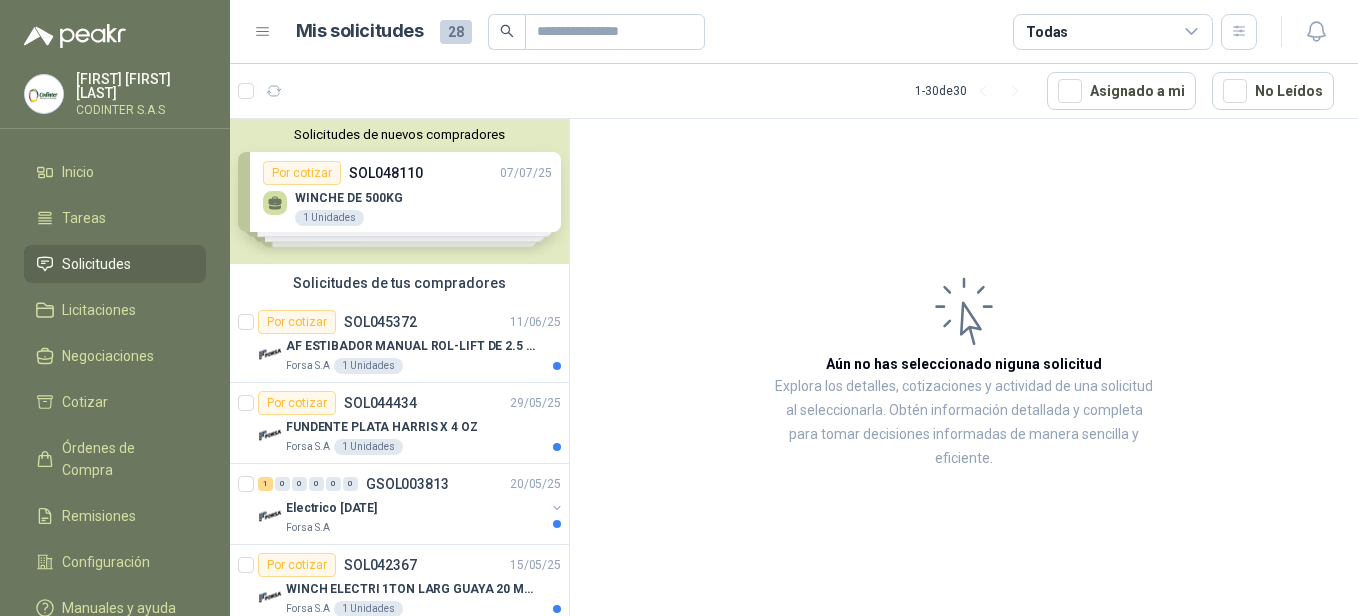 scroll, scrollTop: 100, scrollLeft: 0, axis: vertical 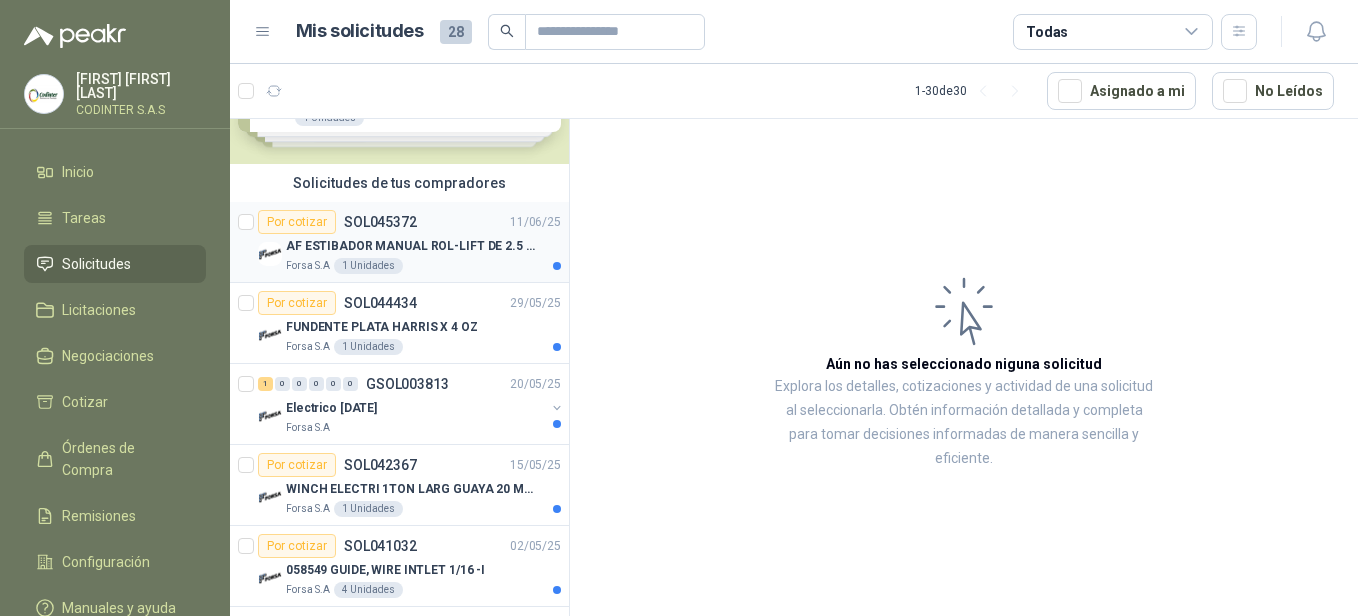 click on "AF ESTIBADOR MANUAL ROL-LIFT DE 2.5 TON" at bounding box center (410, 246) 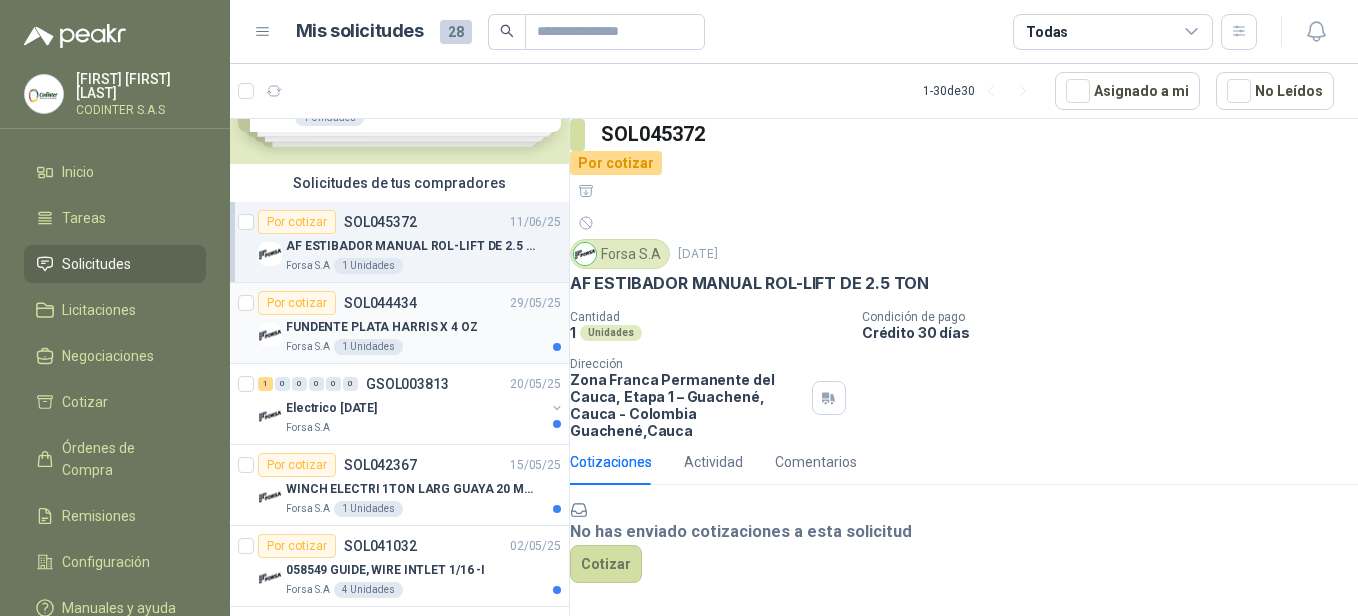 click on "FUNDENTE PLATA HARRIS X 4 OZ" at bounding box center (382, 327) 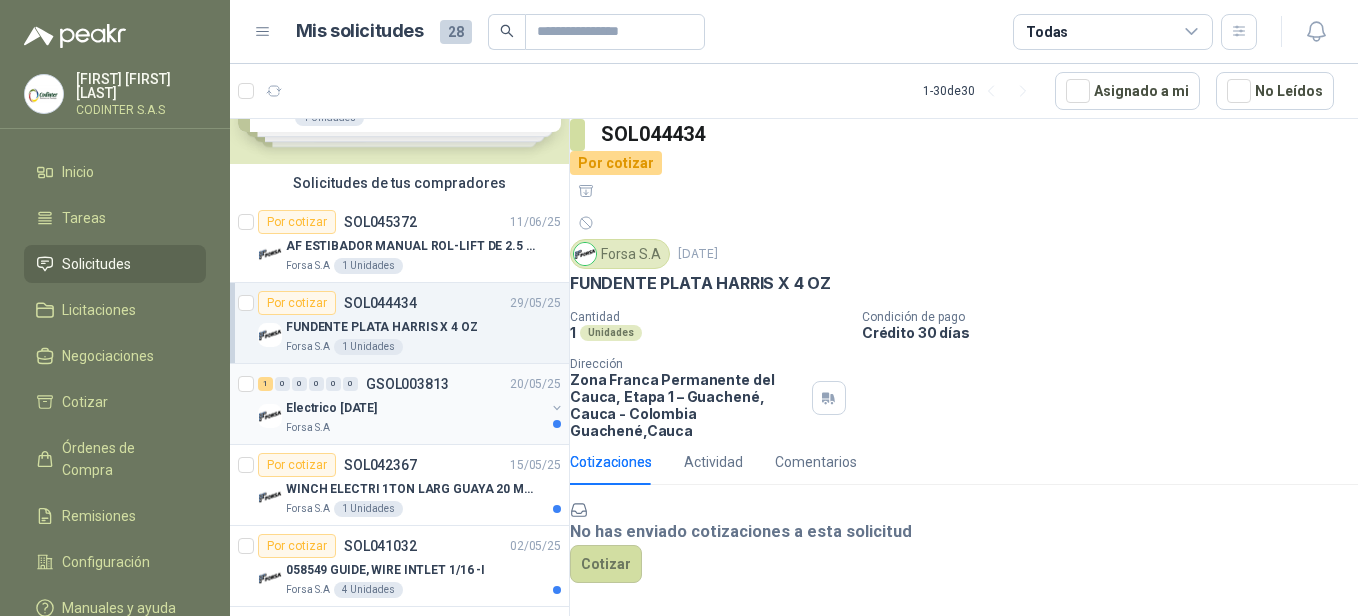 click on "Electrico [DATE]" at bounding box center (415, 408) 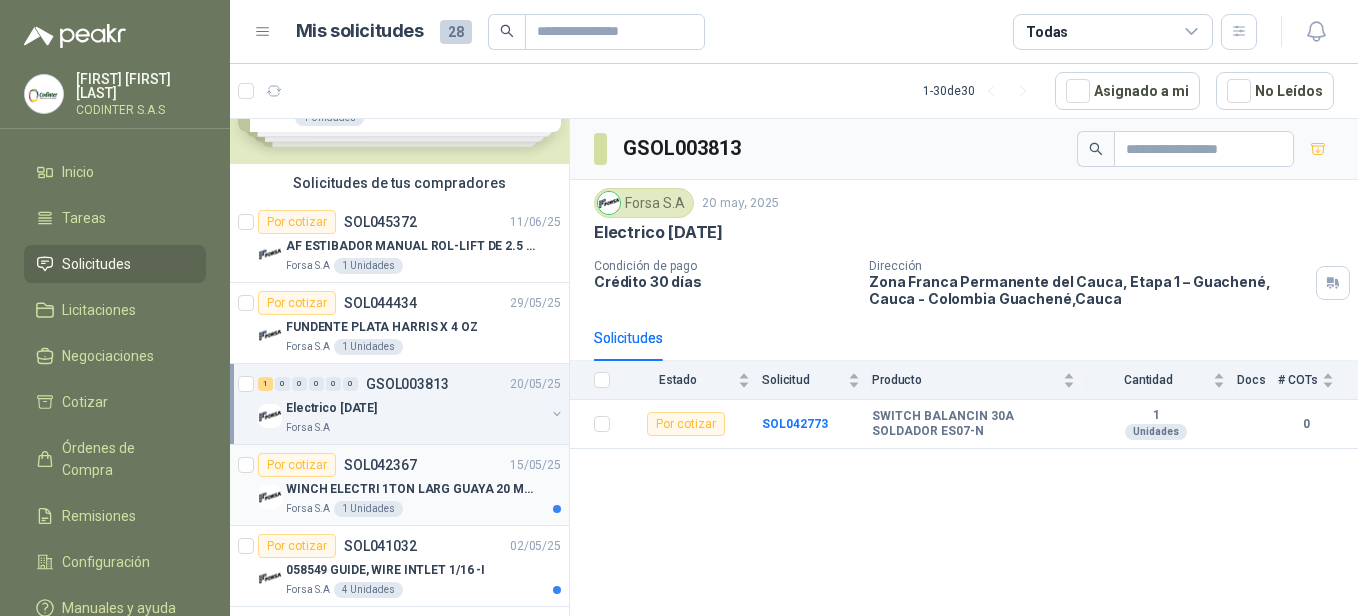 click on "WINCH ELECTRI 1TON LARG GUAYA 20 MTROS-N" at bounding box center (423, 489) 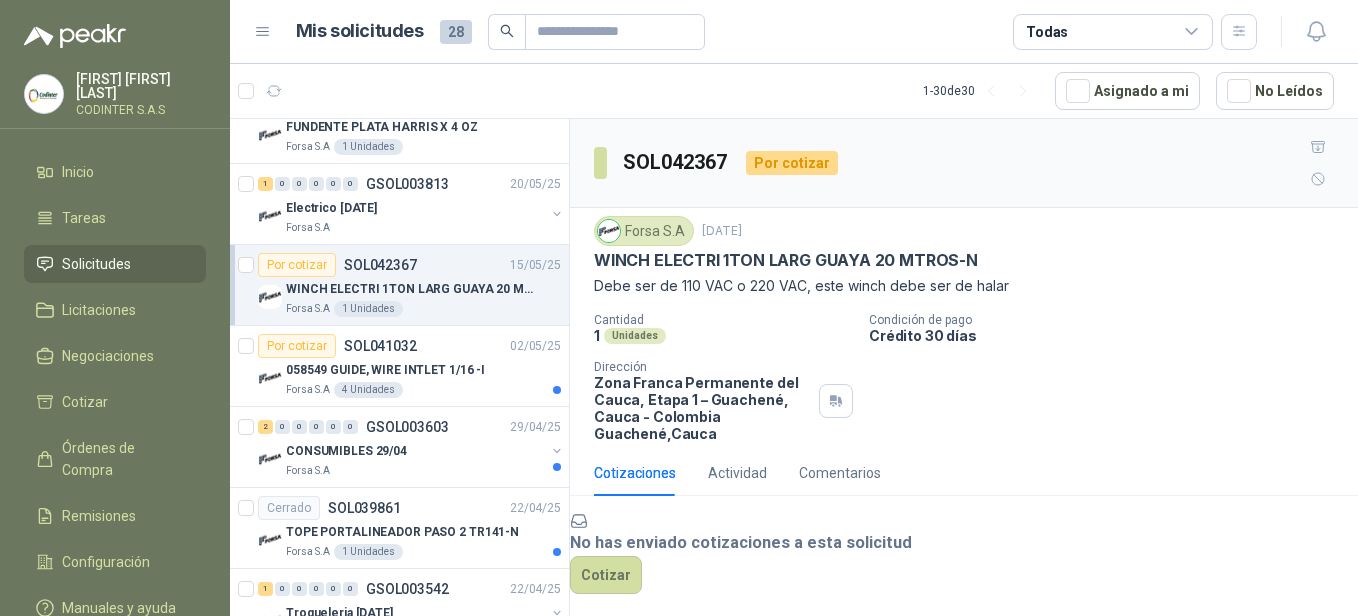 scroll, scrollTop: 400, scrollLeft: 0, axis: vertical 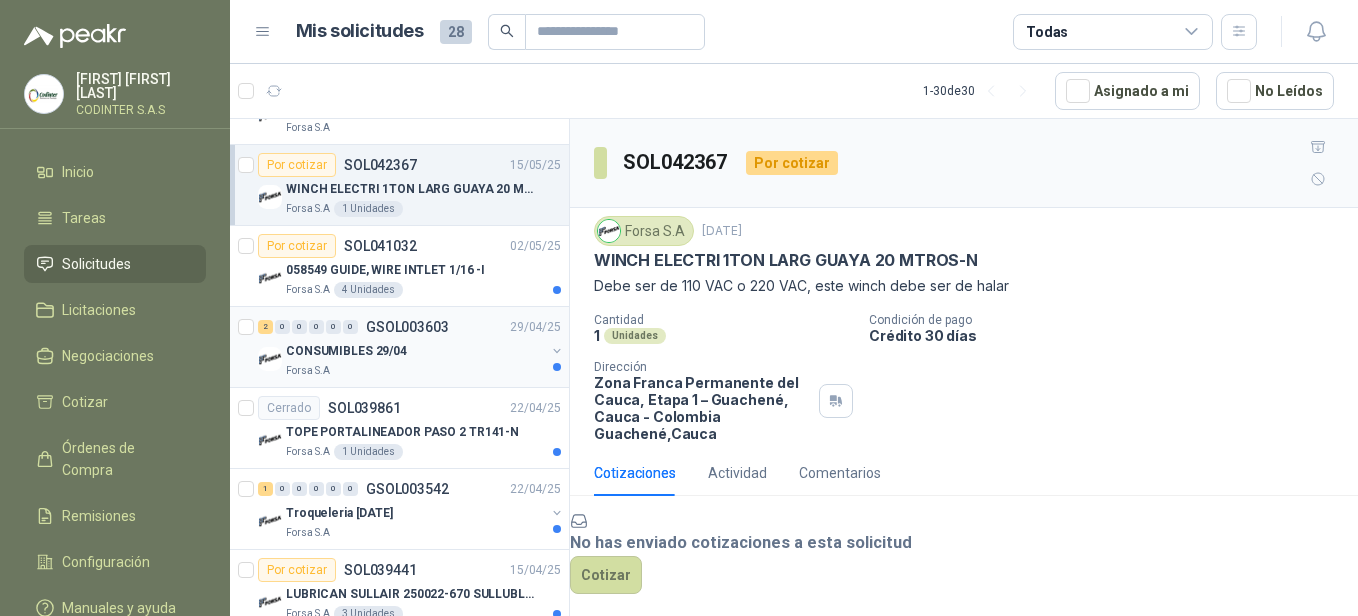click on "CONSUMIBLES [DATE] Forsa S.A" at bounding box center (415, 359) 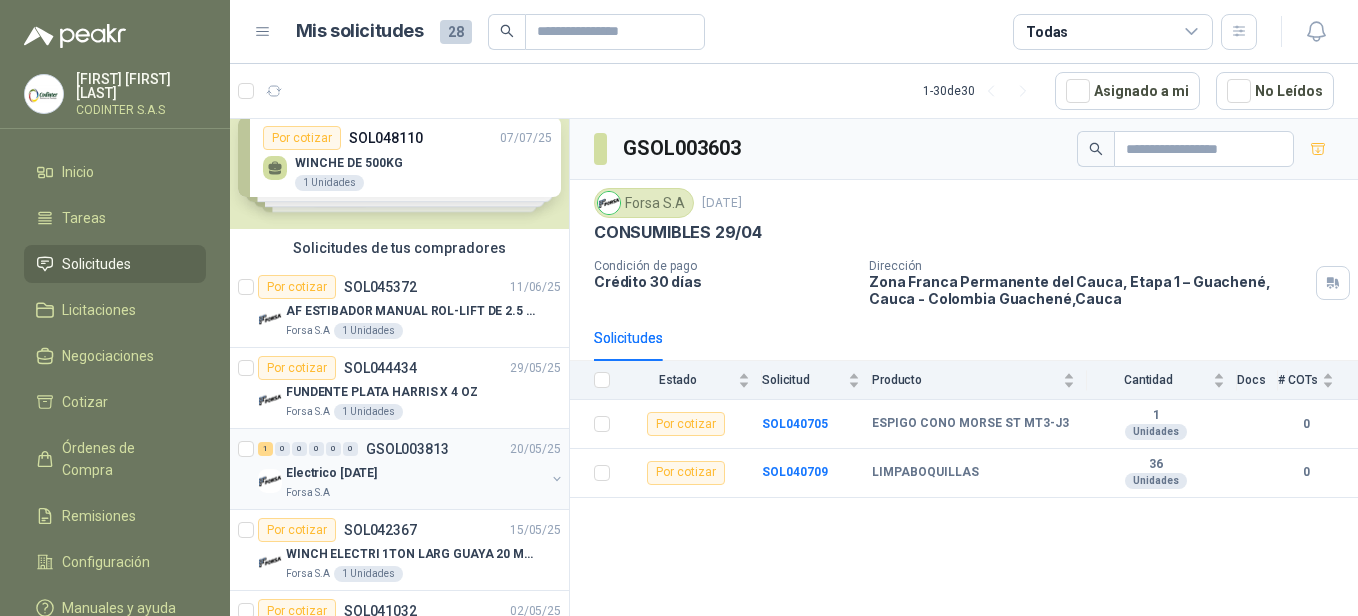 scroll, scrollTop: 0, scrollLeft: 0, axis: both 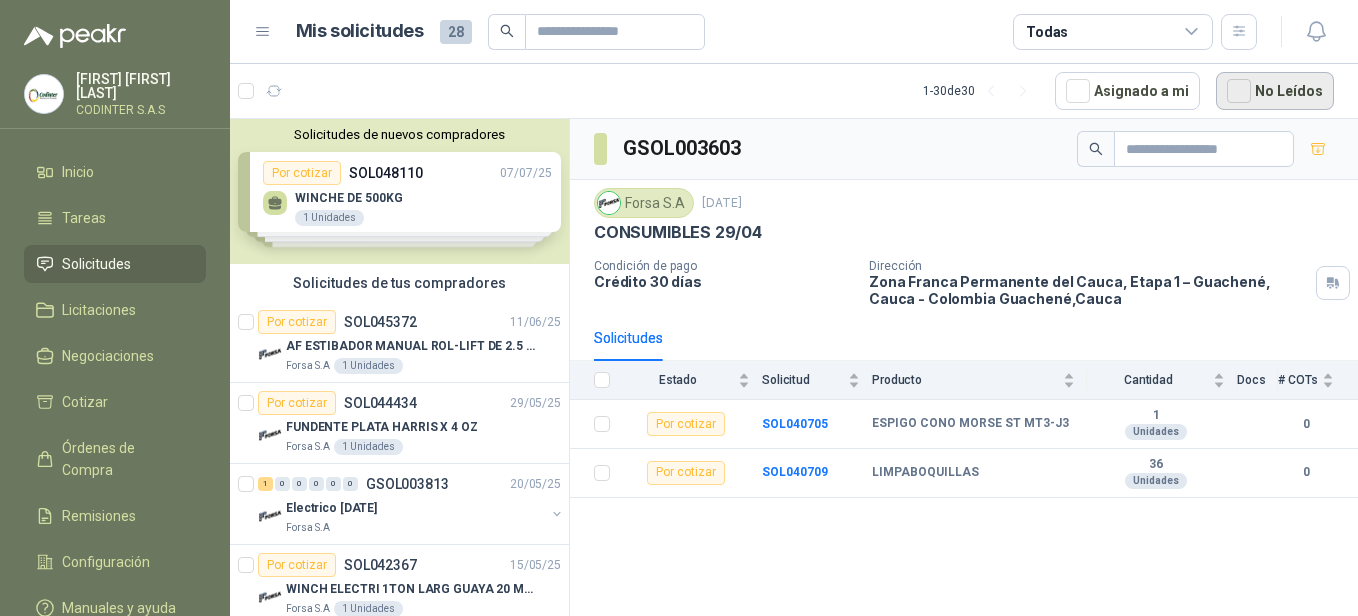 click on "No Leídos" at bounding box center (1275, 91) 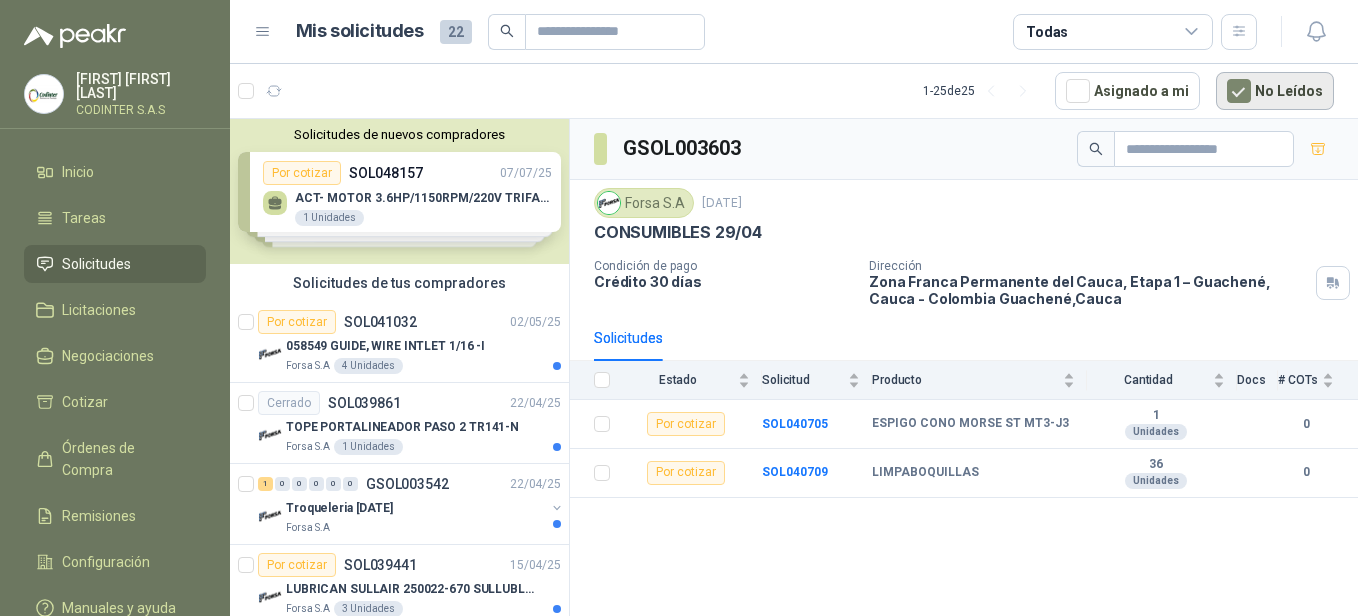 click on "No Leídos" at bounding box center [1275, 91] 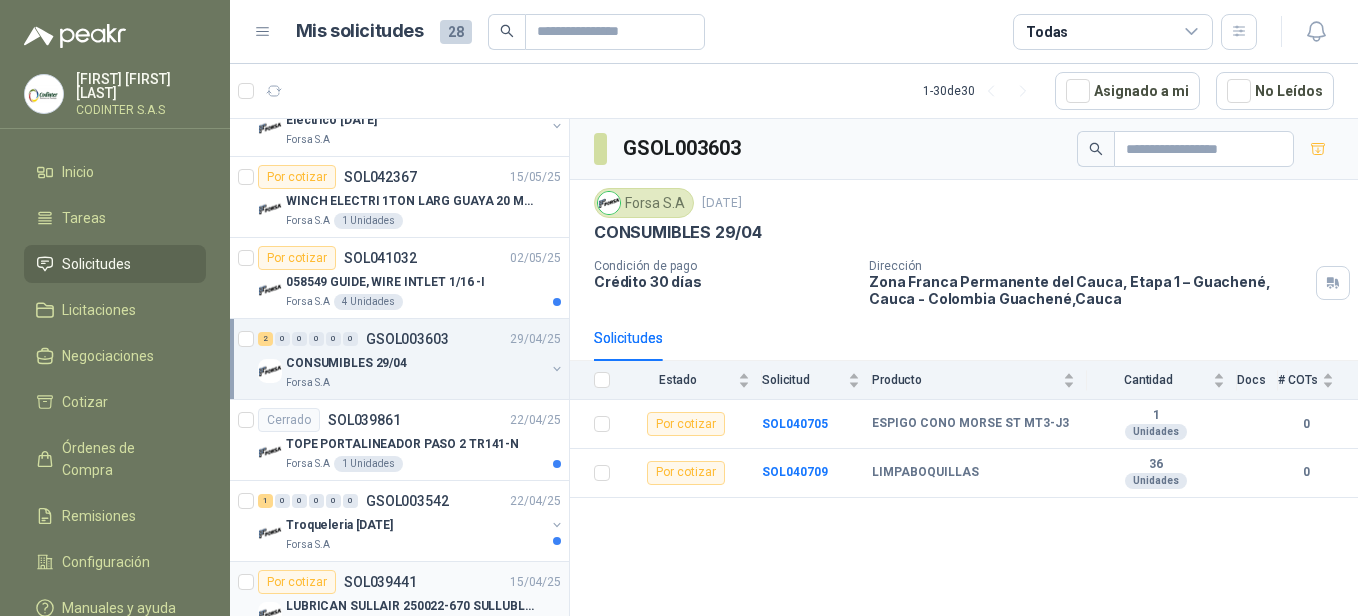 scroll, scrollTop: 0, scrollLeft: 0, axis: both 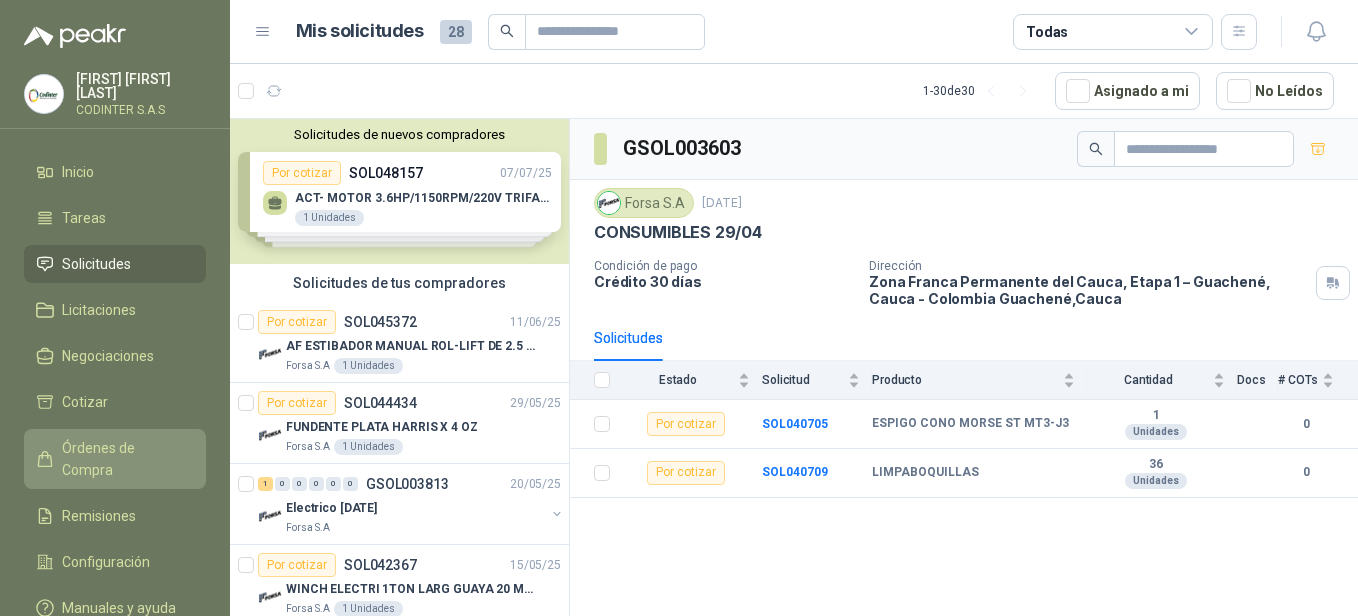 click on "Órdenes de Compra" at bounding box center [115, 459] 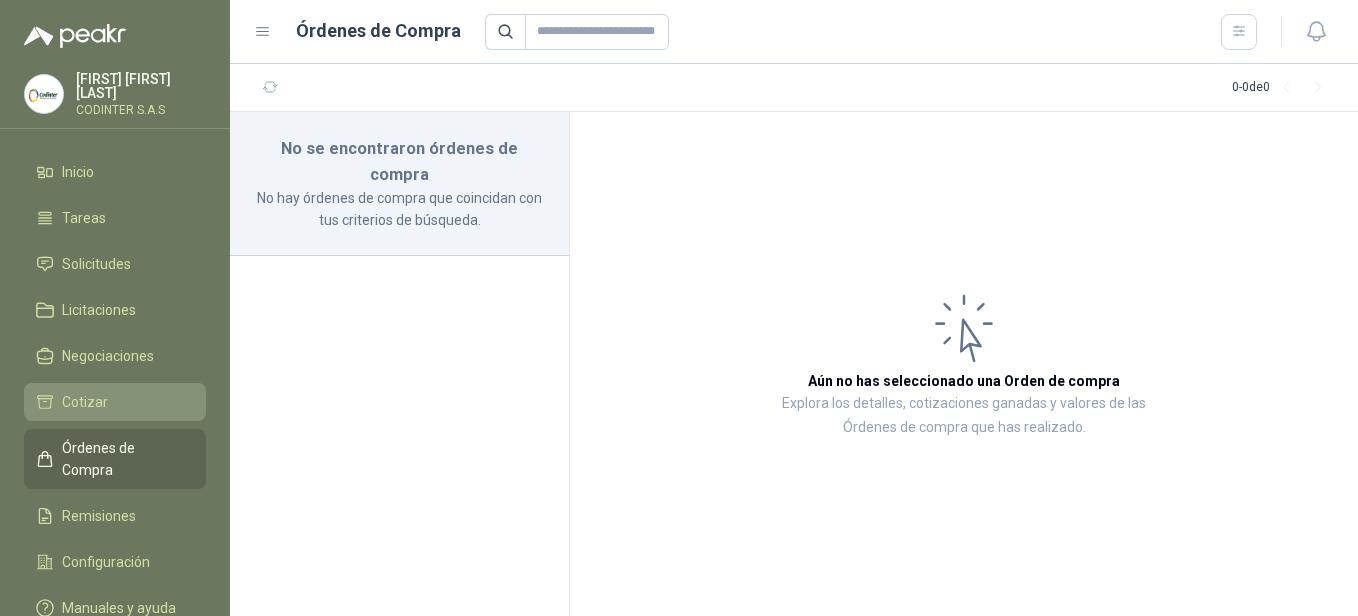 click on "Cotizar" at bounding box center [115, 402] 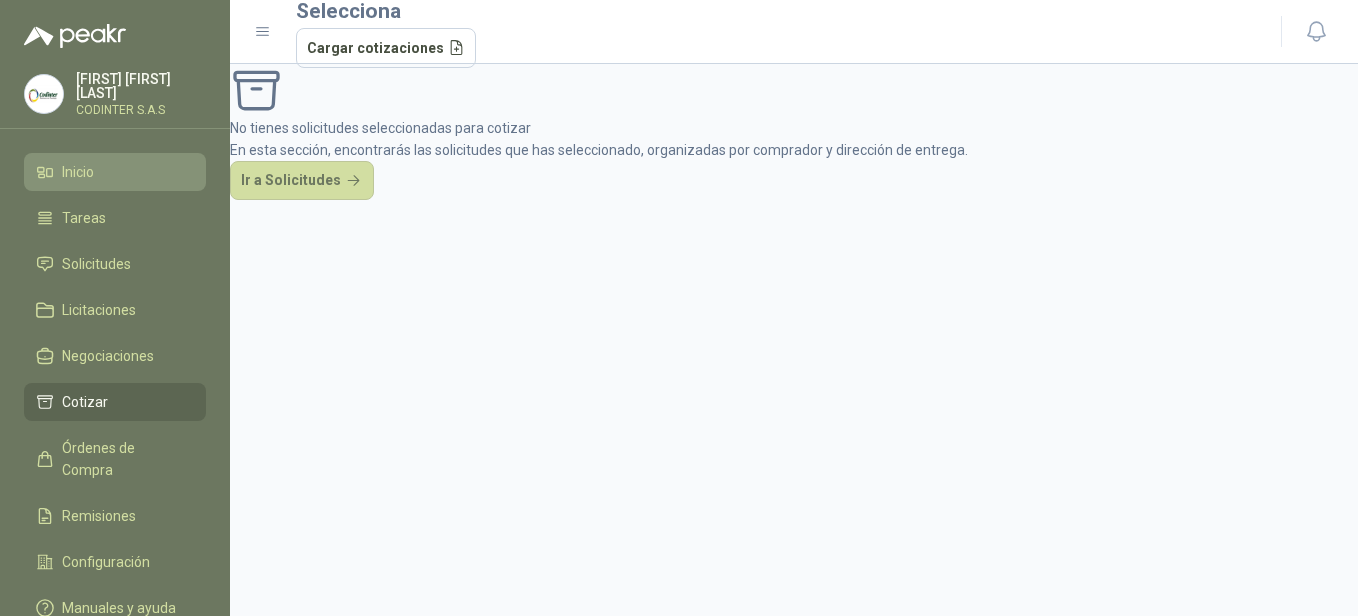 click on "Inicio" at bounding box center (78, 172) 